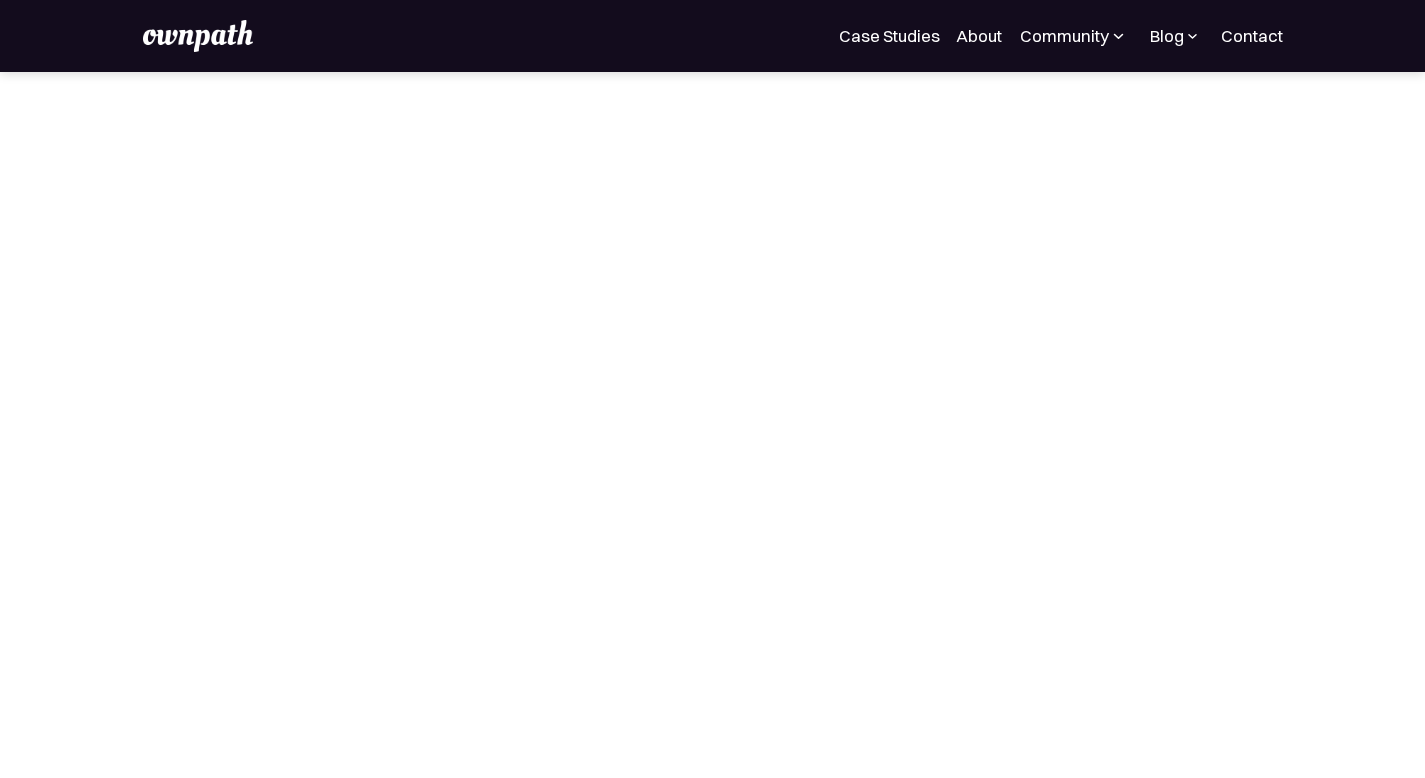 scroll, scrollTop: 0, scrollLeft: 0, axis: both 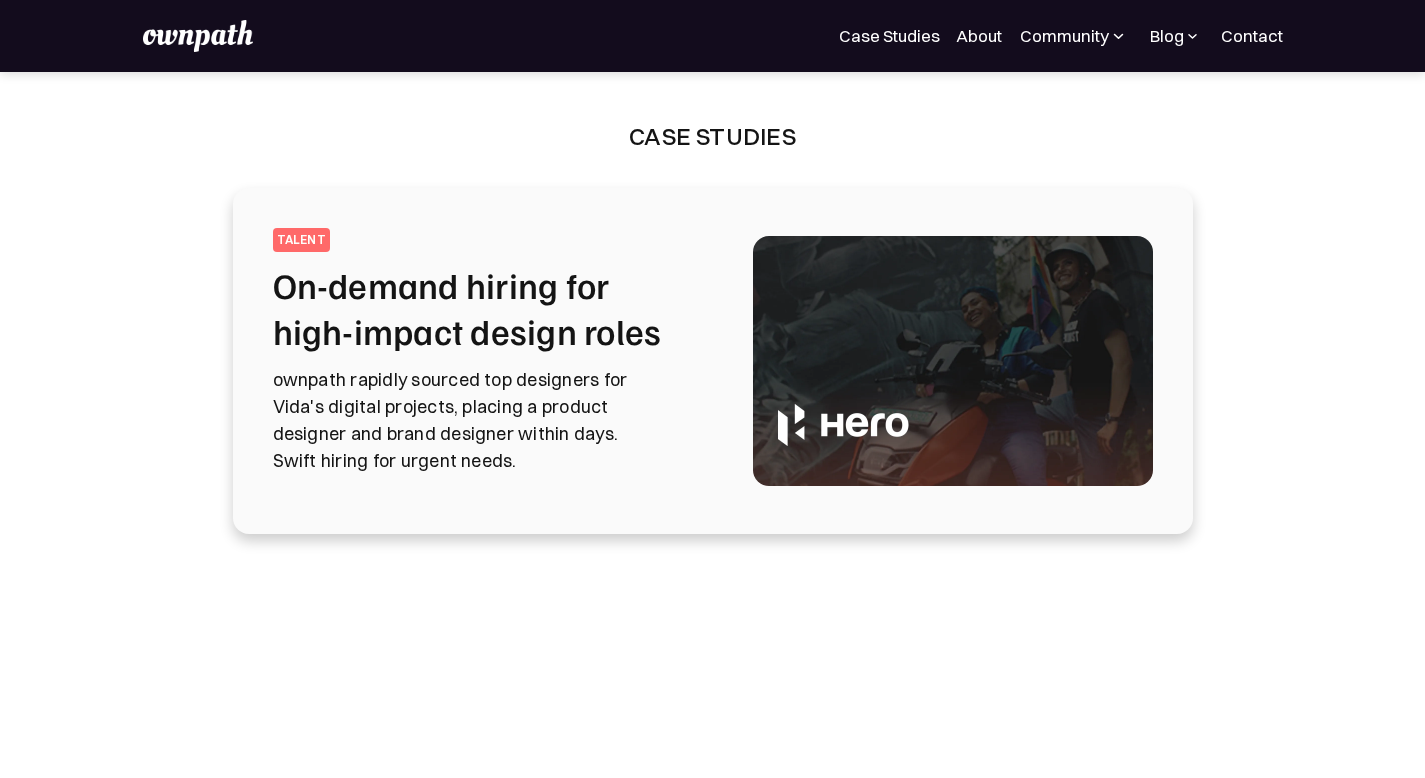 click on "ownpath rapidly sourced top designers for Vida's digital projects, placing a product designer and brand designer within days. Swift hiring for urgent needs." at bounding box center [489, 420] 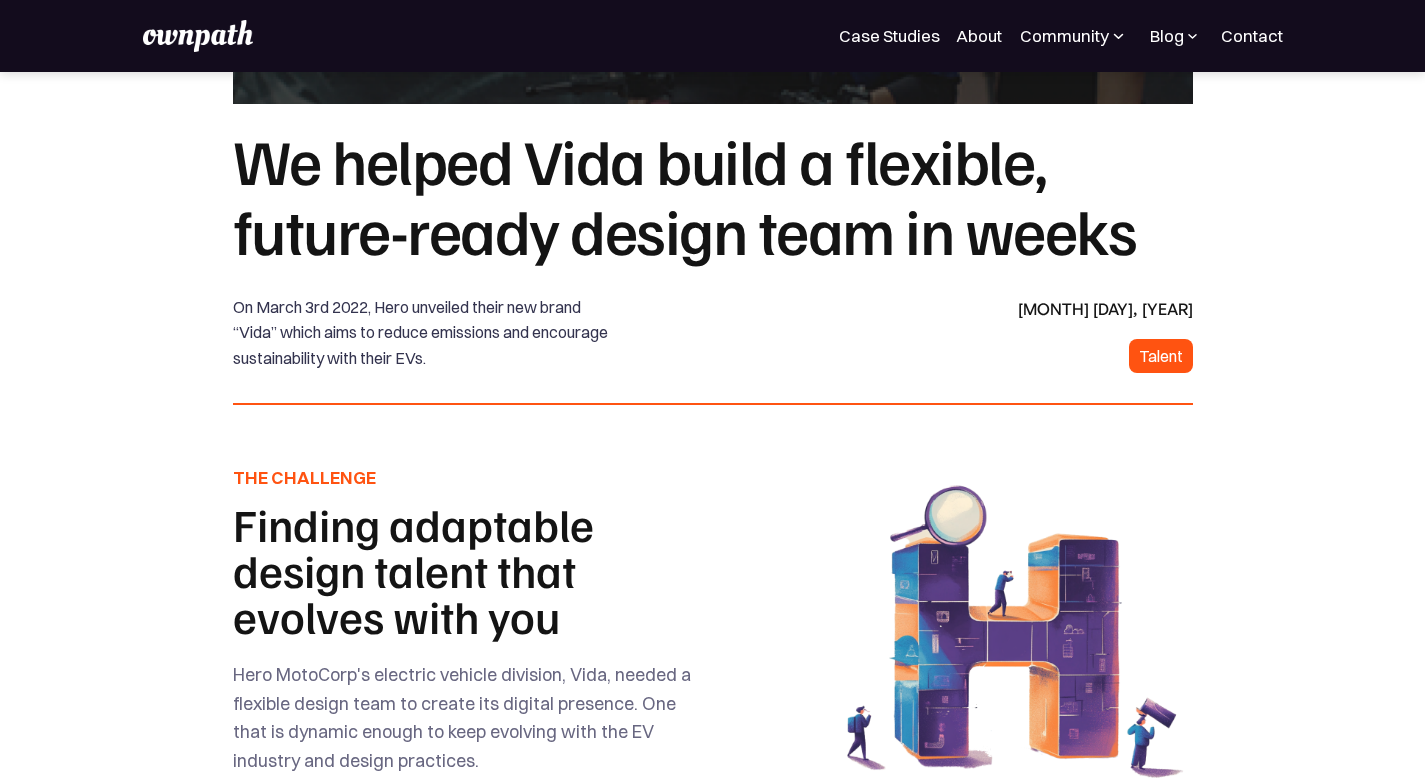 scroll, scrollTop: 321, scrollLeft: 0, axis: vertical 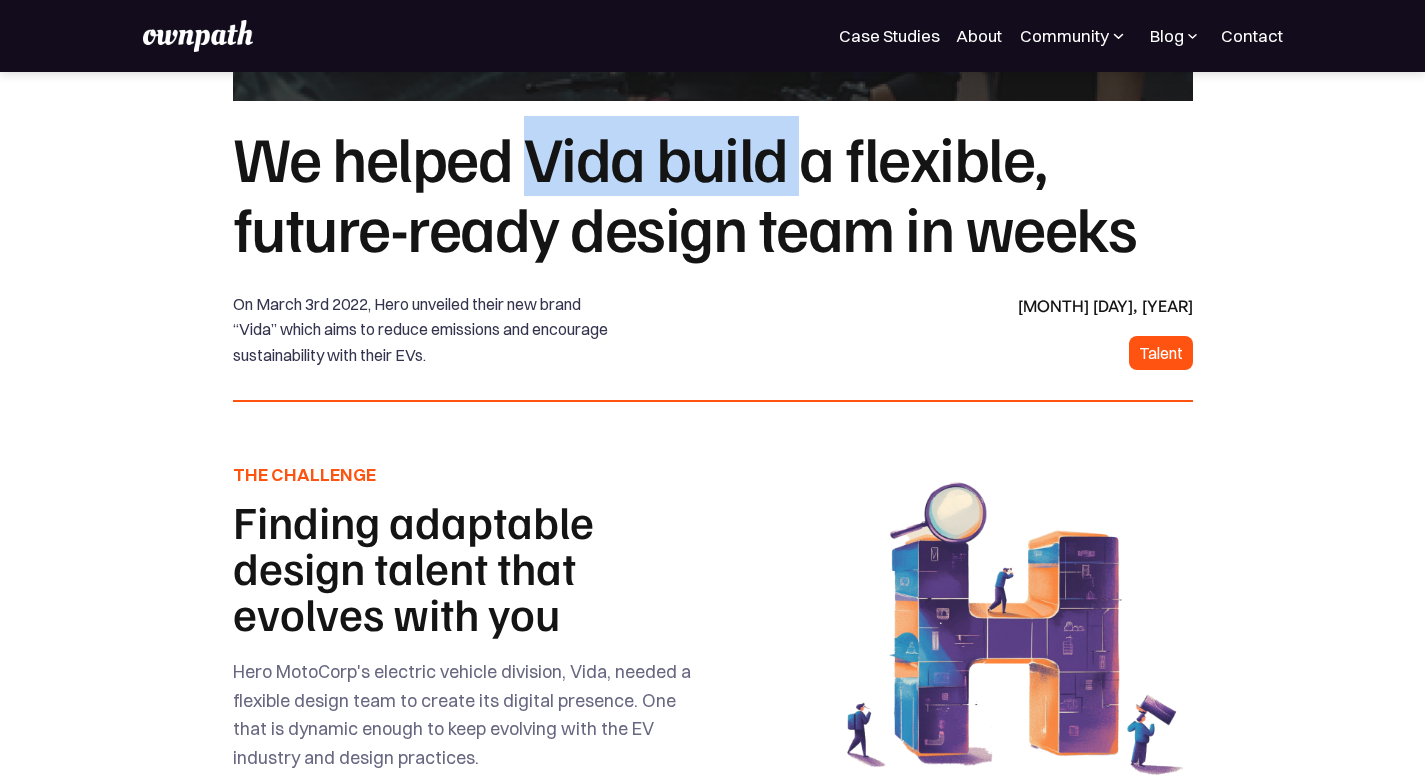 drag, startPoint x: 526, startPoint y: 169, endPoint x: 815, endPoint y: 188, distance: 289.6239 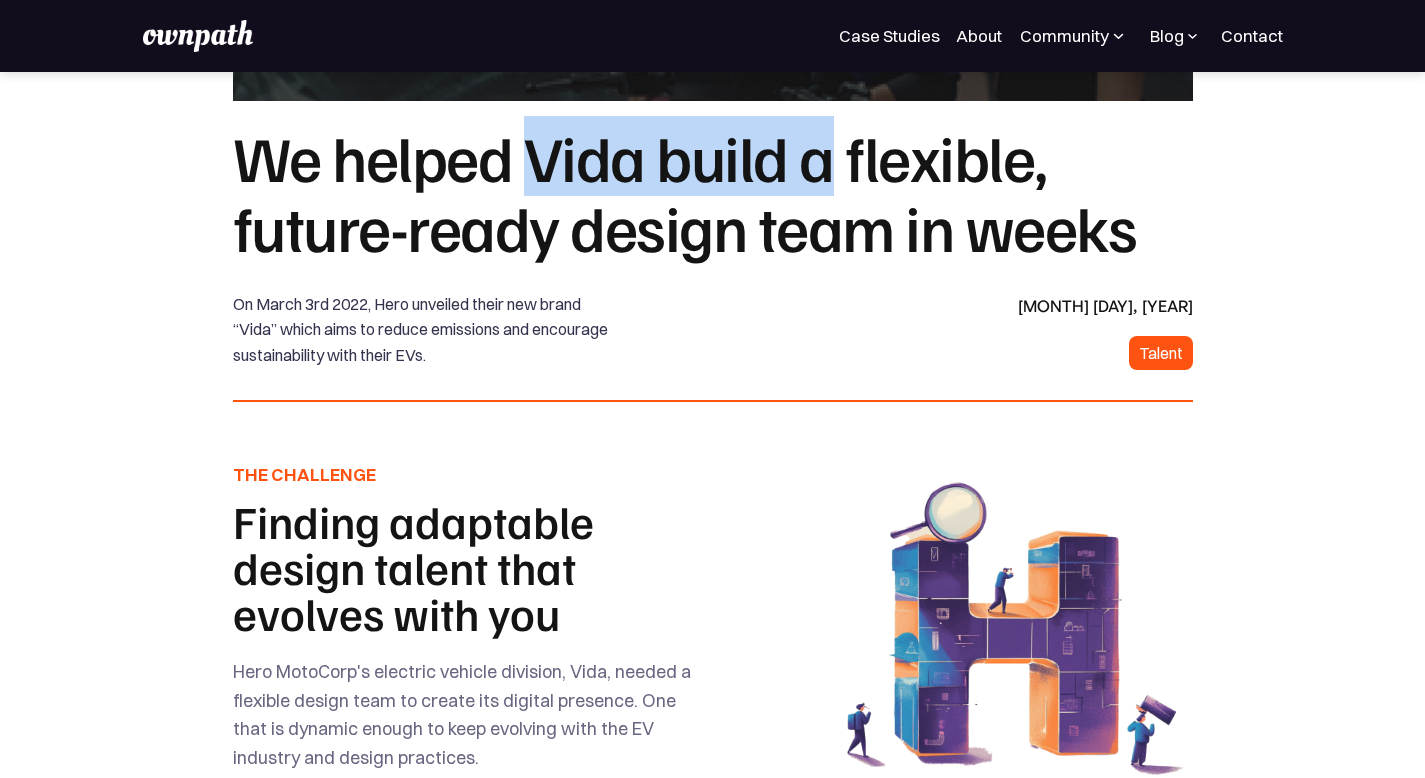click at bounding box center (778, 331) 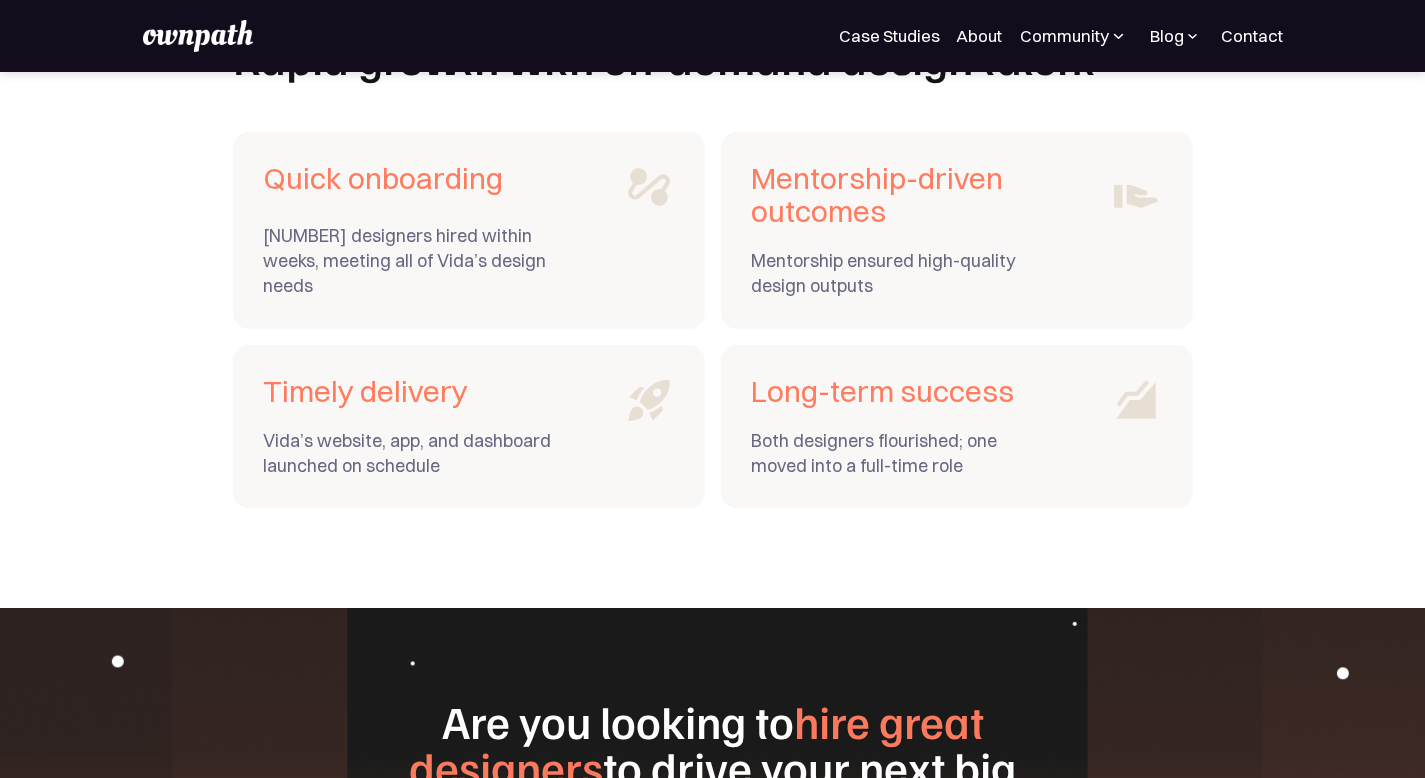 scroll, scrollTop: 7049, scrollLeft: 0, axis: vertical 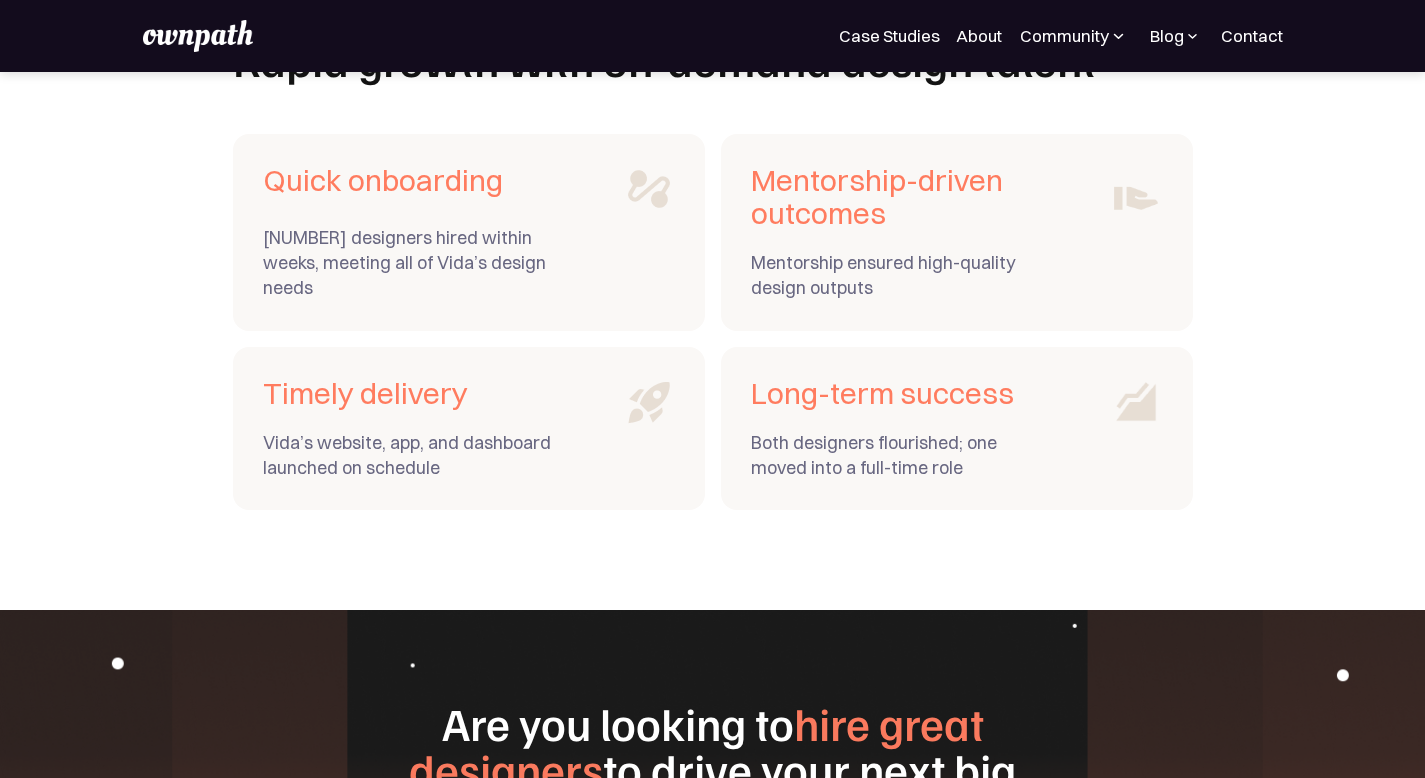 click on "For Companies Case Studies About Community Careers Events Resources Design Residency Work on exciting projects with startups. Get an all-access pass to our programs. Be part of a curated design community. Blog All Placement Stories Fellow stories Case studies Career insights Expert interviews Design Residency Work on exciting projects with startups. Get an all-access pass to our programs. Be part of a curated design community. Resources Contact Register Now" at bounding box center [1061, 36] 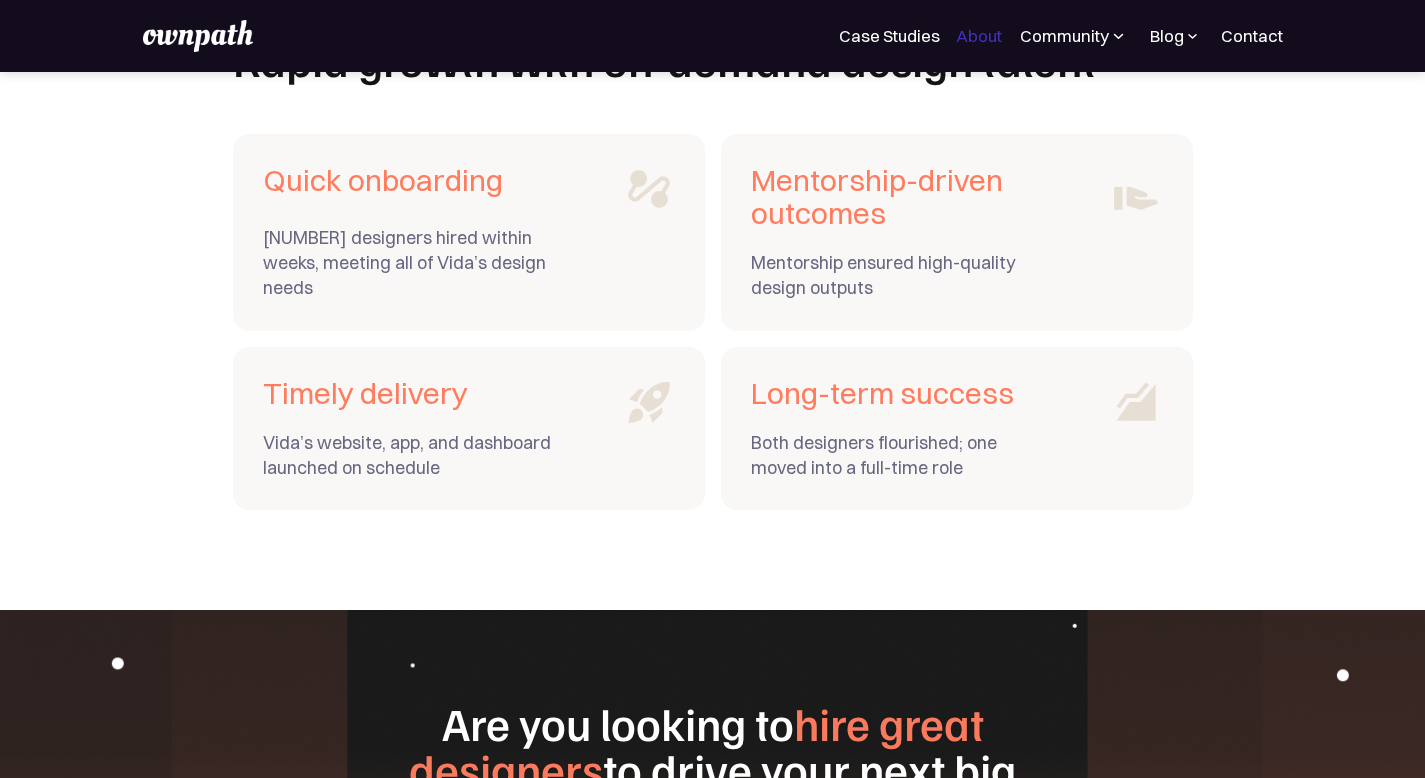 click on "About" at bounding box center [979, 36] 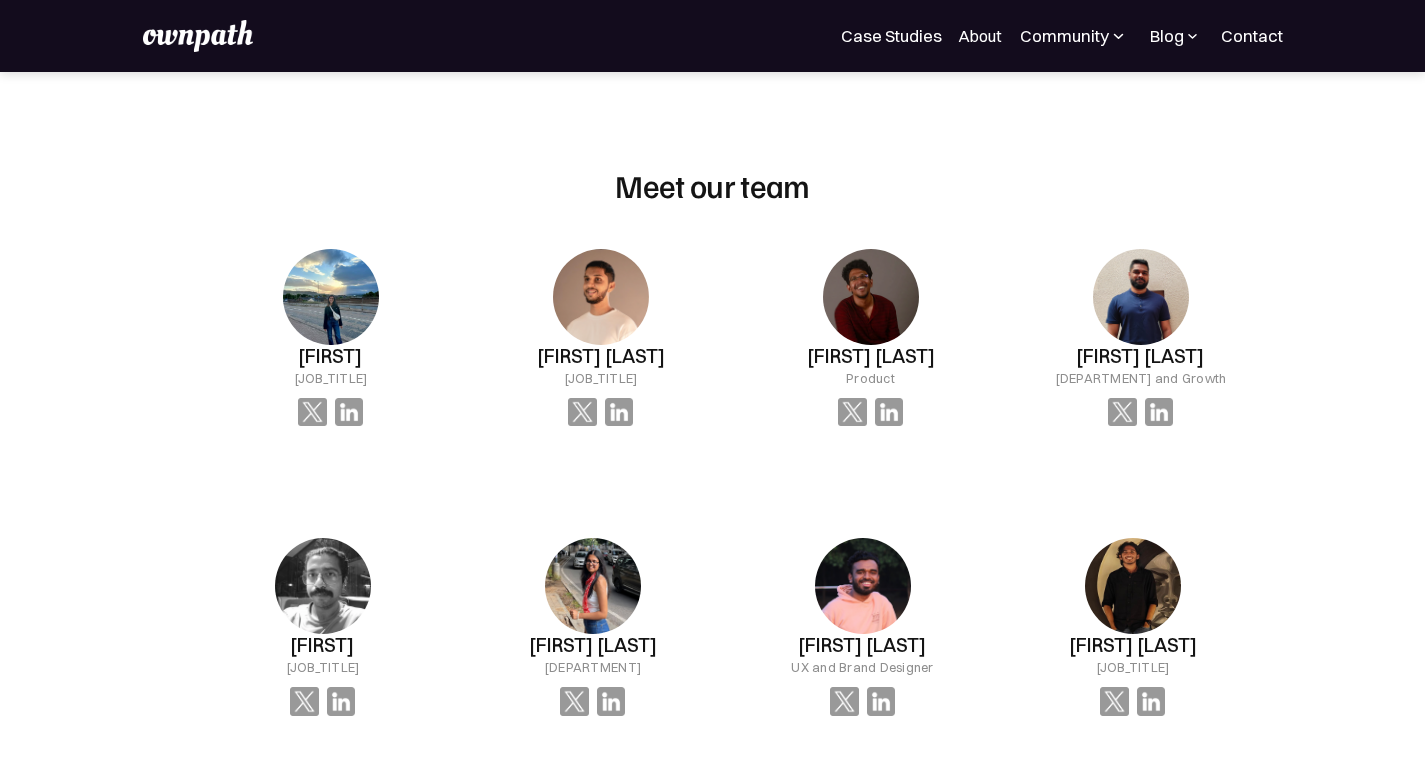 scroll, scrollTop: 1288, scrollLeft: 0, axis: vertical 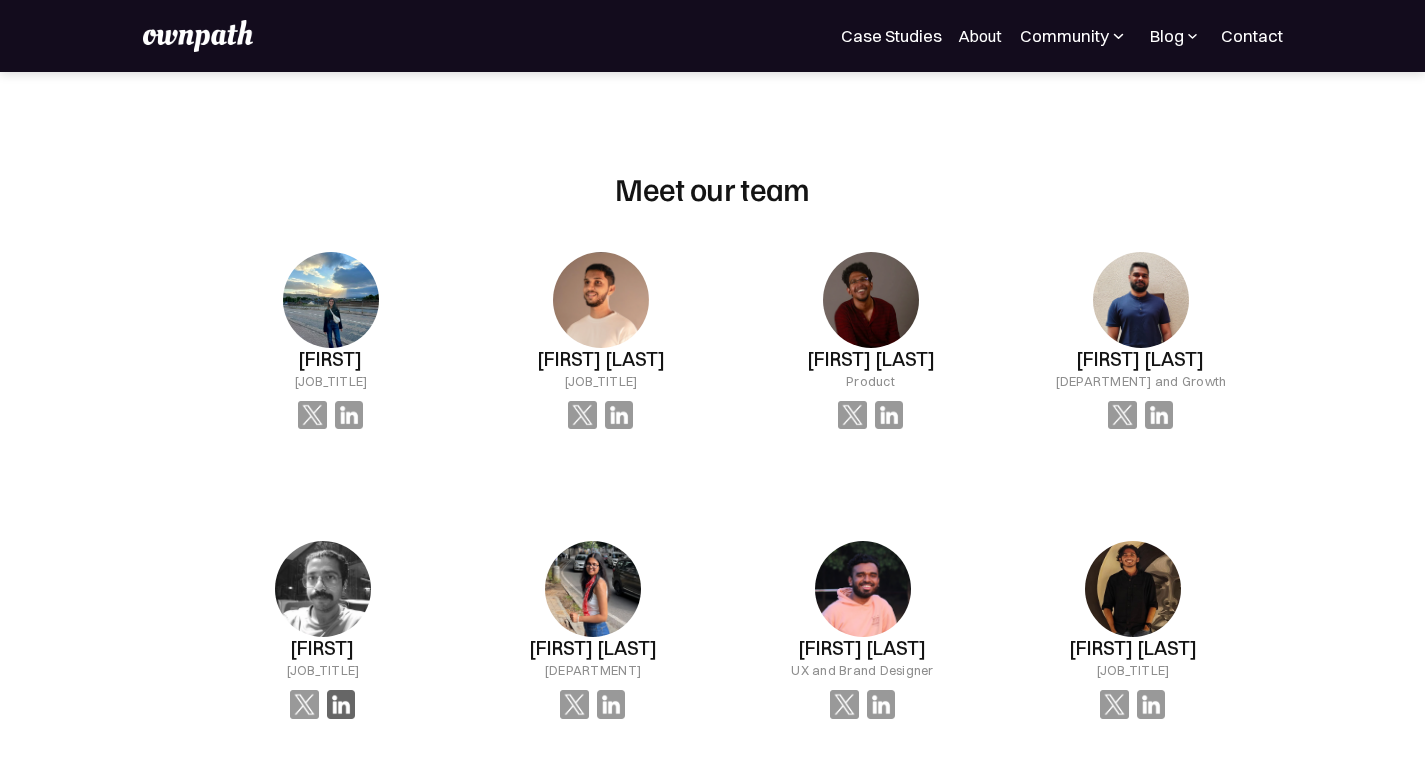 click at bounding box center (349, 415) 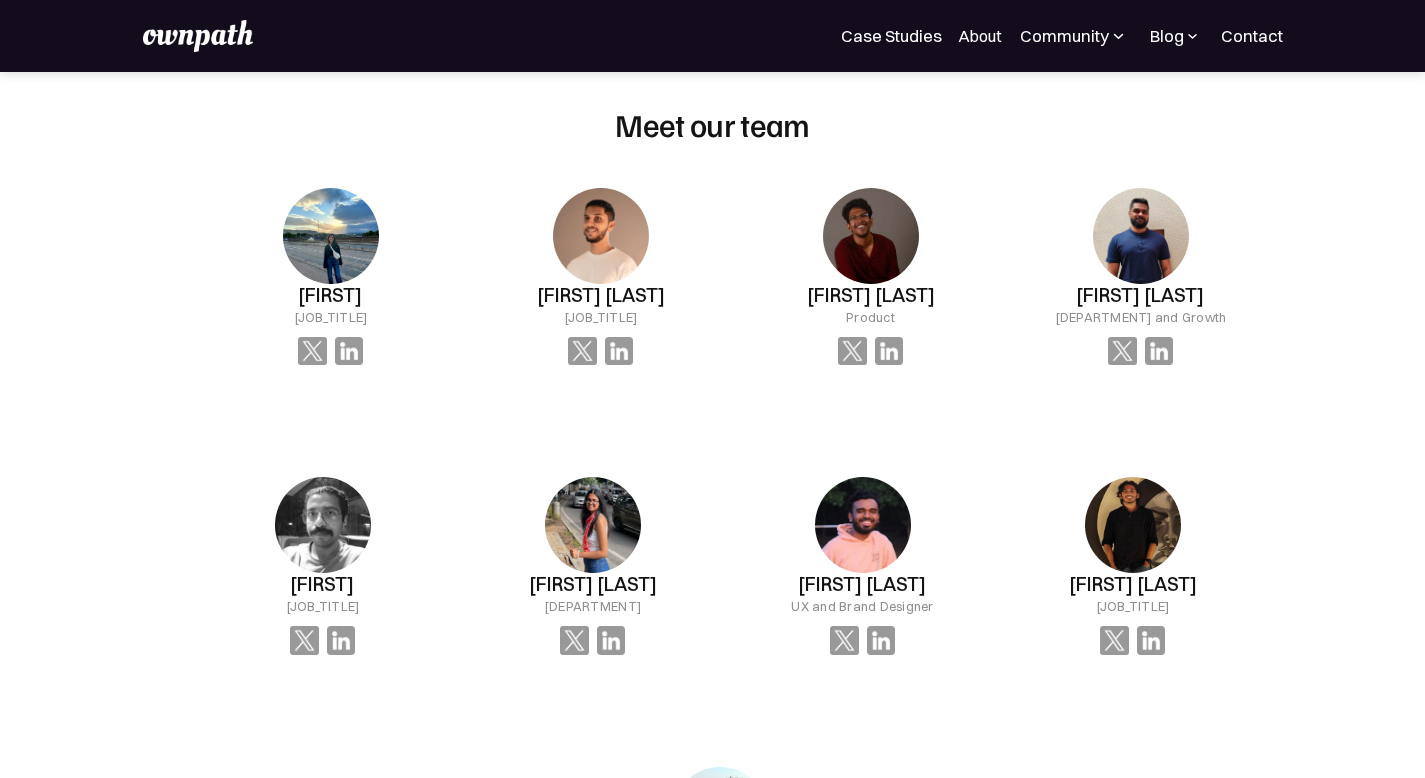 scroll, scrollTop: 1349, scrollLeft: 0, axis: vertical 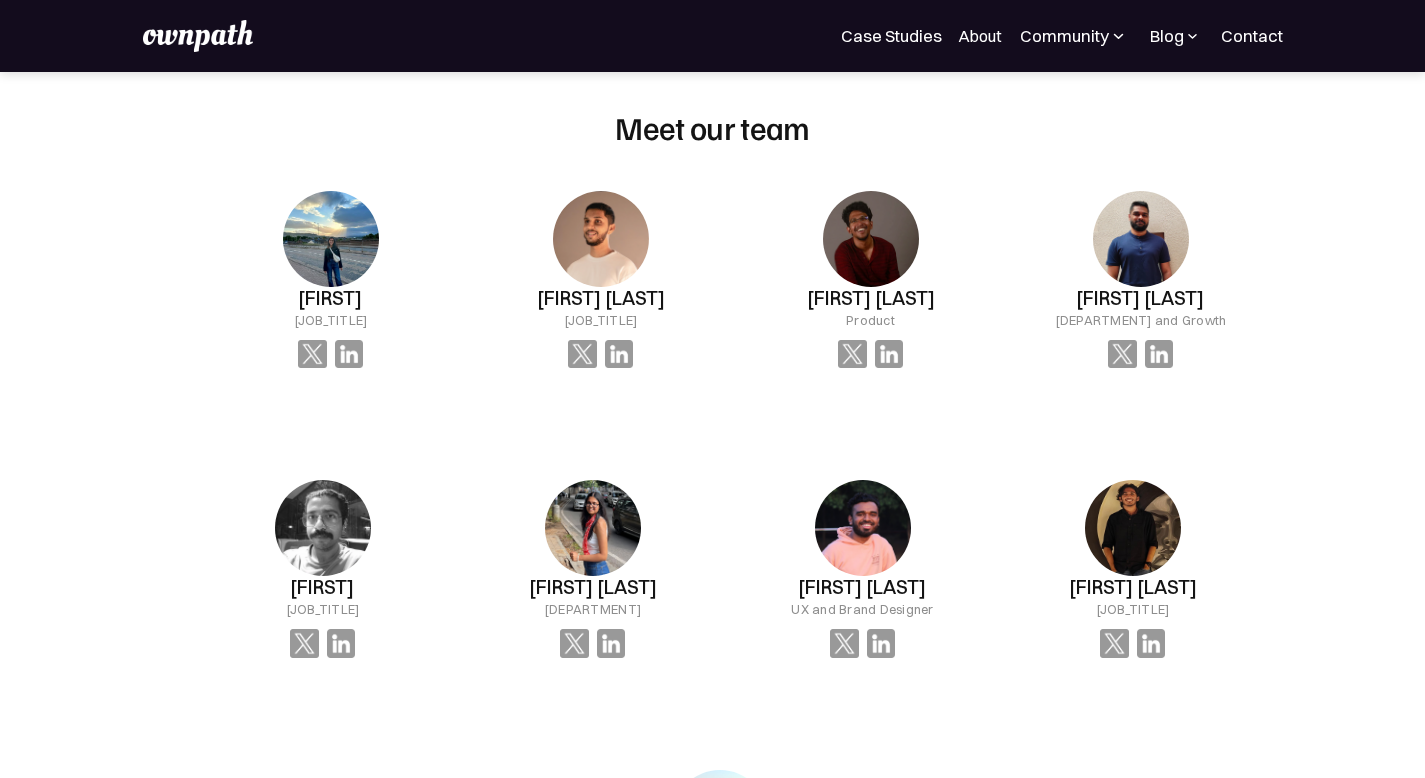 drag, startPoint x: 644, startPoint y: 296, endPoint x: 786, endPoint y: 296, distance: 142 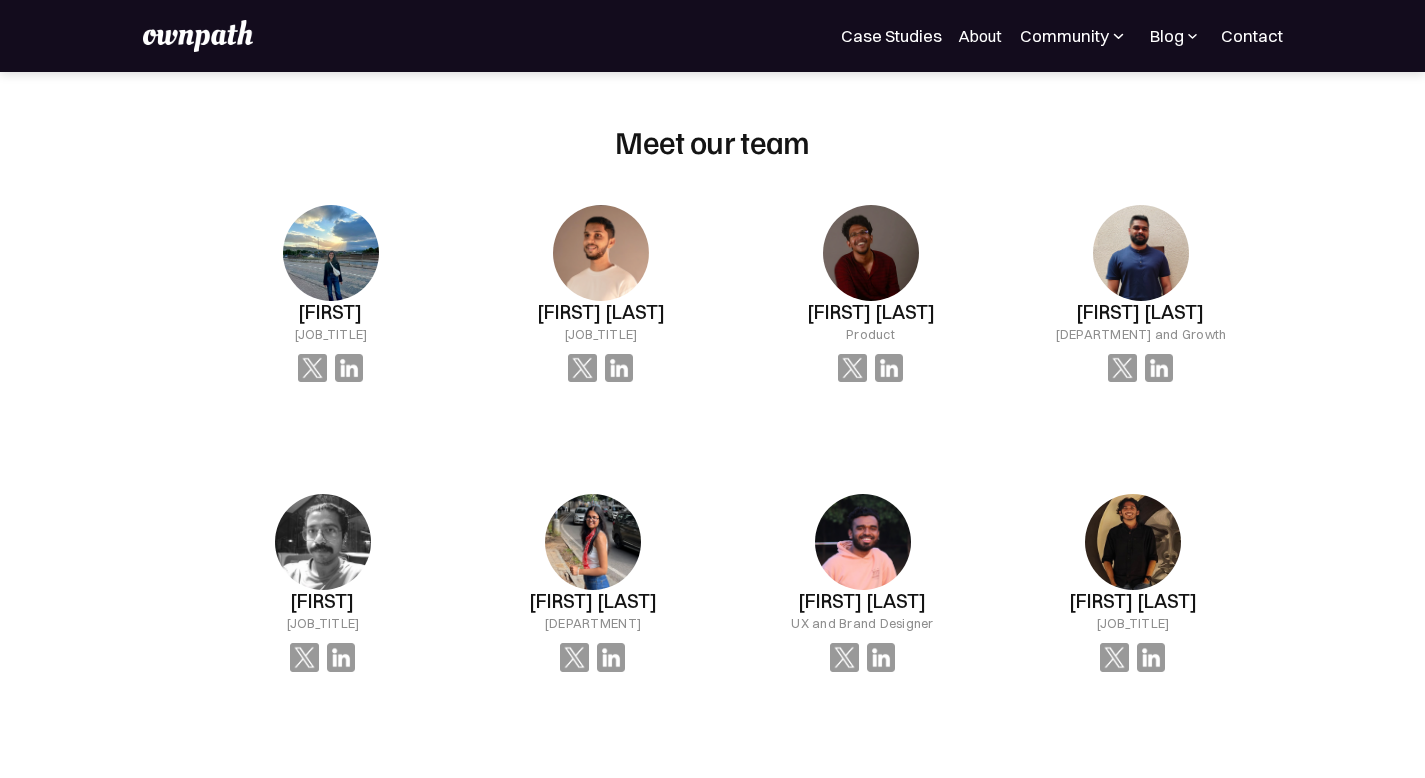 scroll, scrollTop: 1314, scrollLeft: 0, axis: vertical 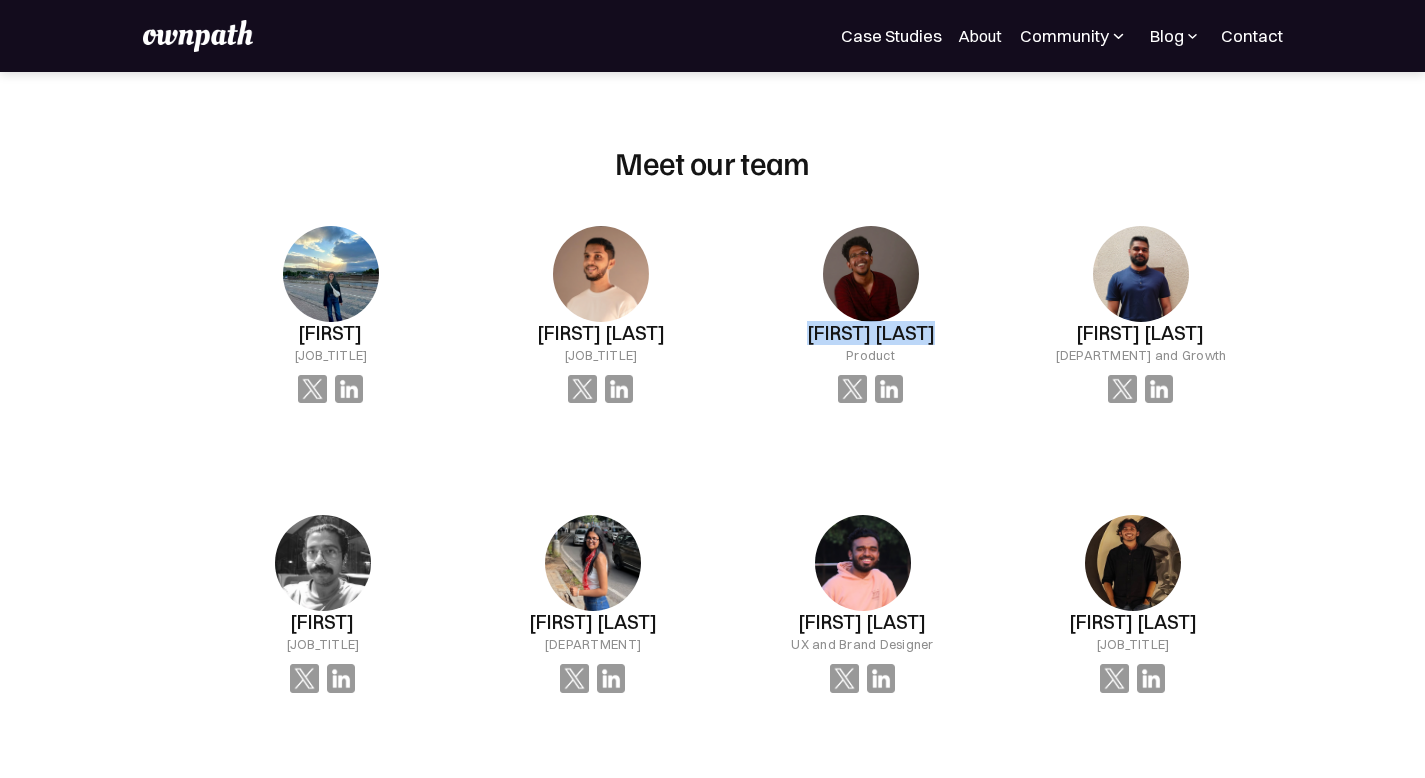 drag, startPoint x: 638, startPoint y: 330, endPoint x: 768, endPoint y: 328, distance: 130.01538 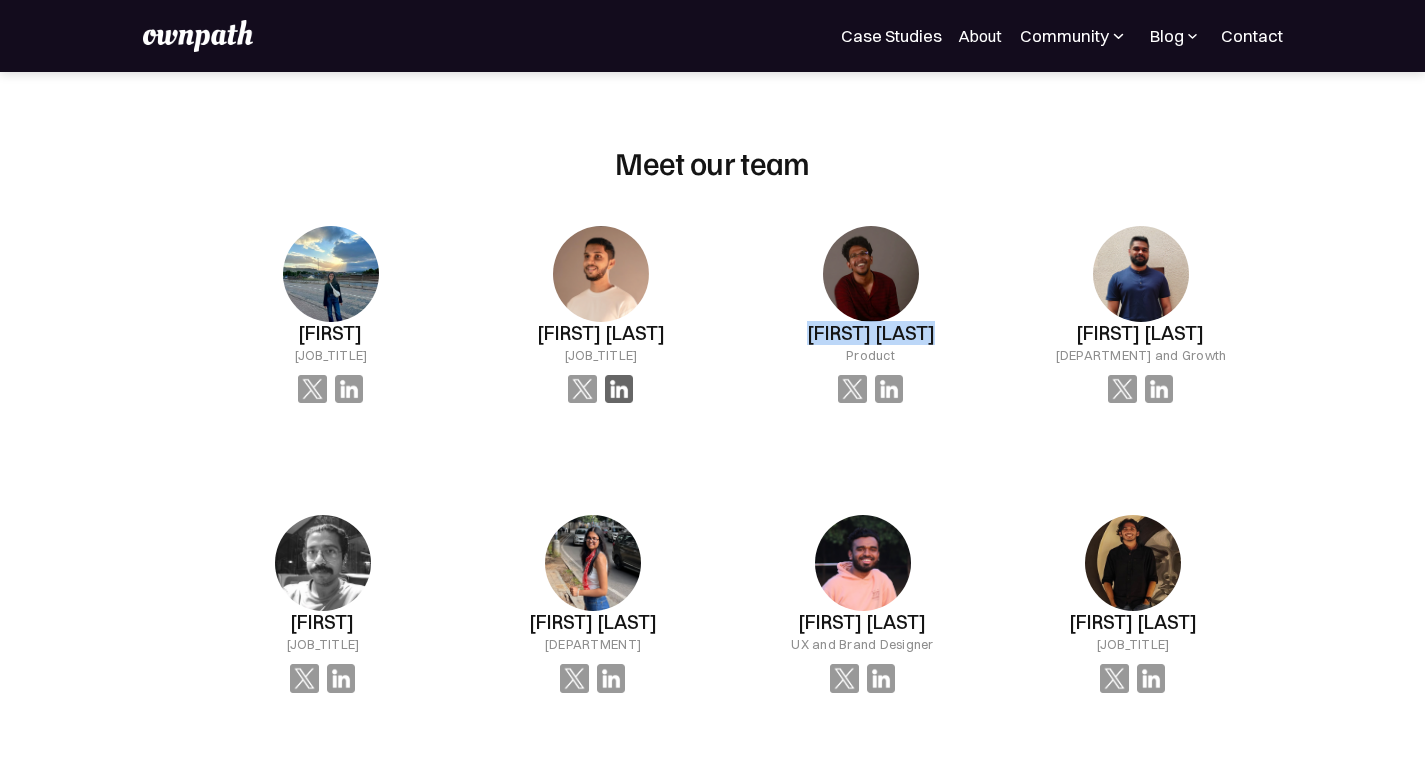 click at bounding box center (619, 389) 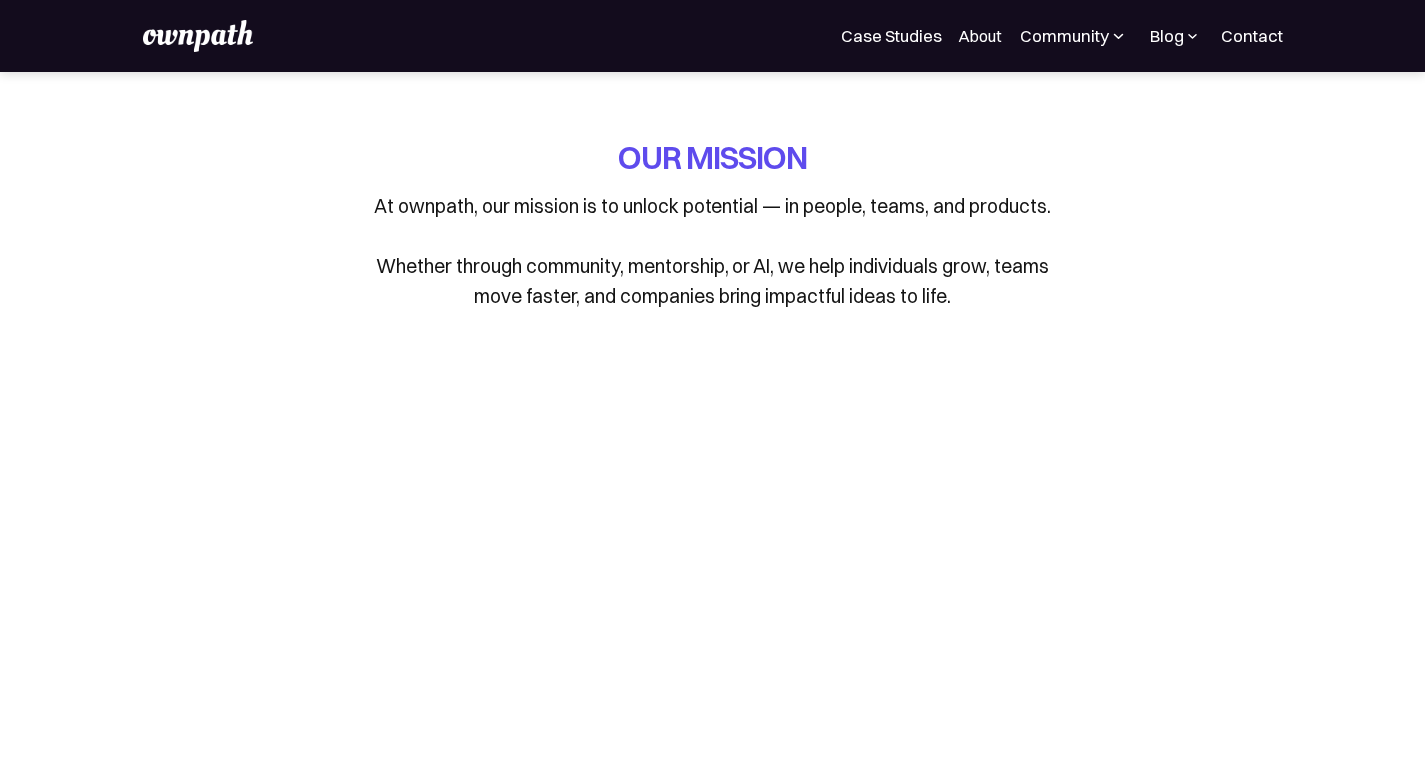 scroll, scrollTop: 1314, scrollLeft: 0, axis: vertical 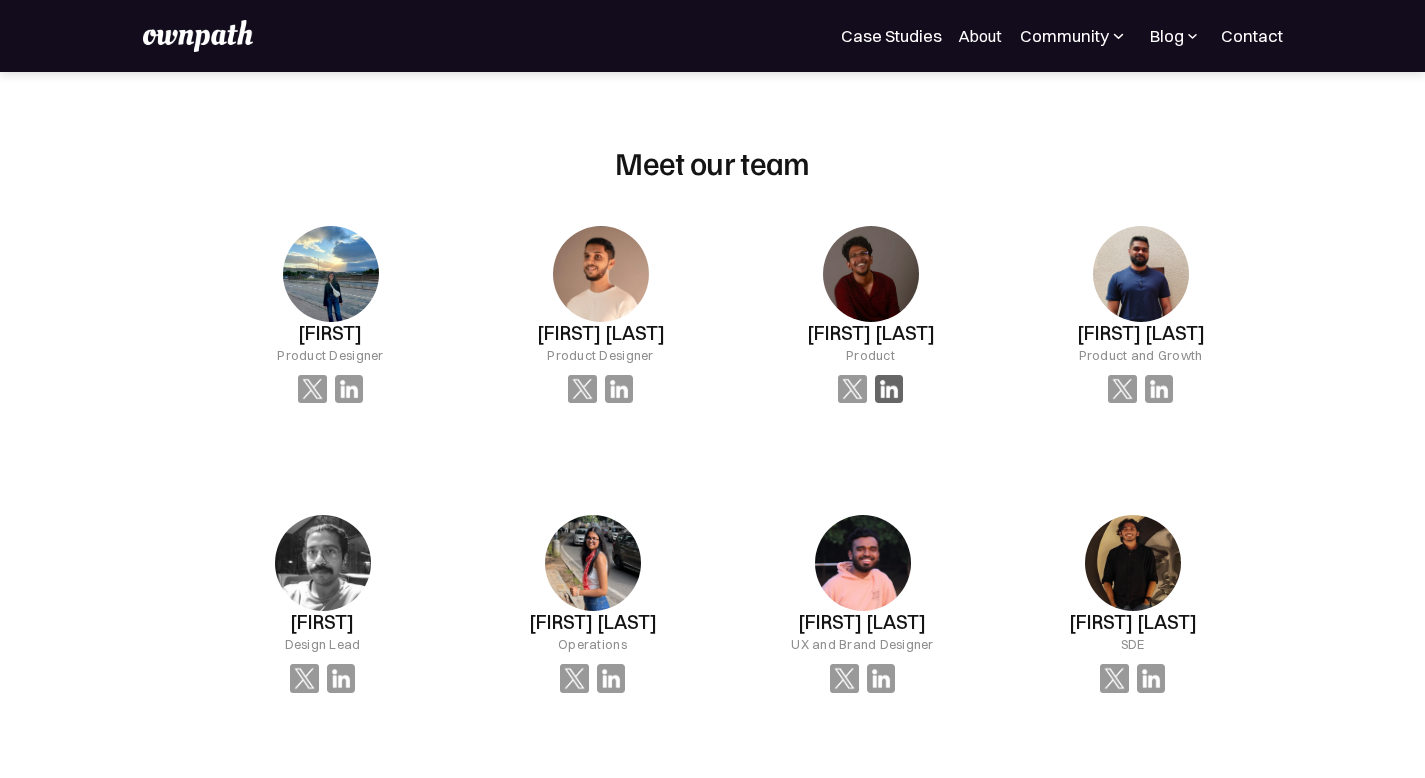 click at bounding box center [349, 389] 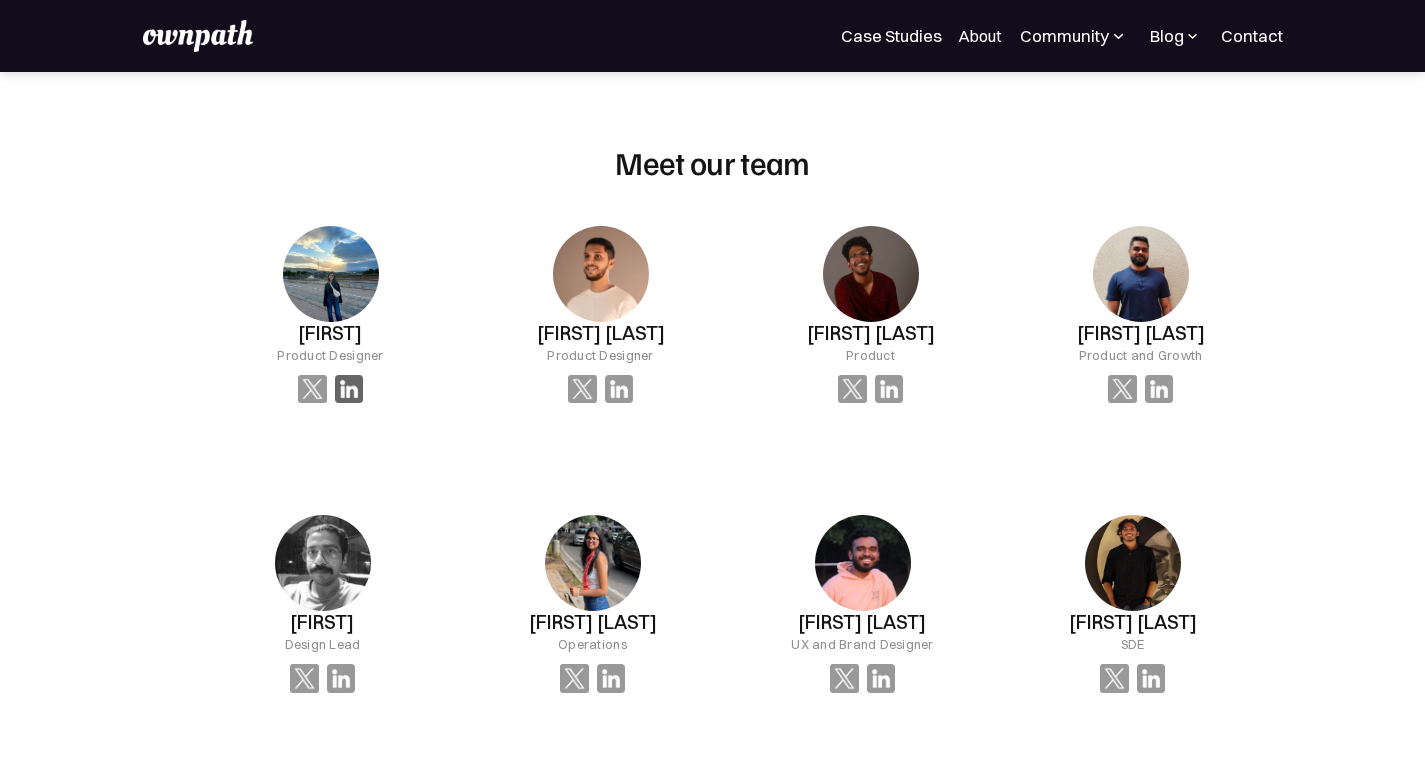 click at bounding box center [349, 389] 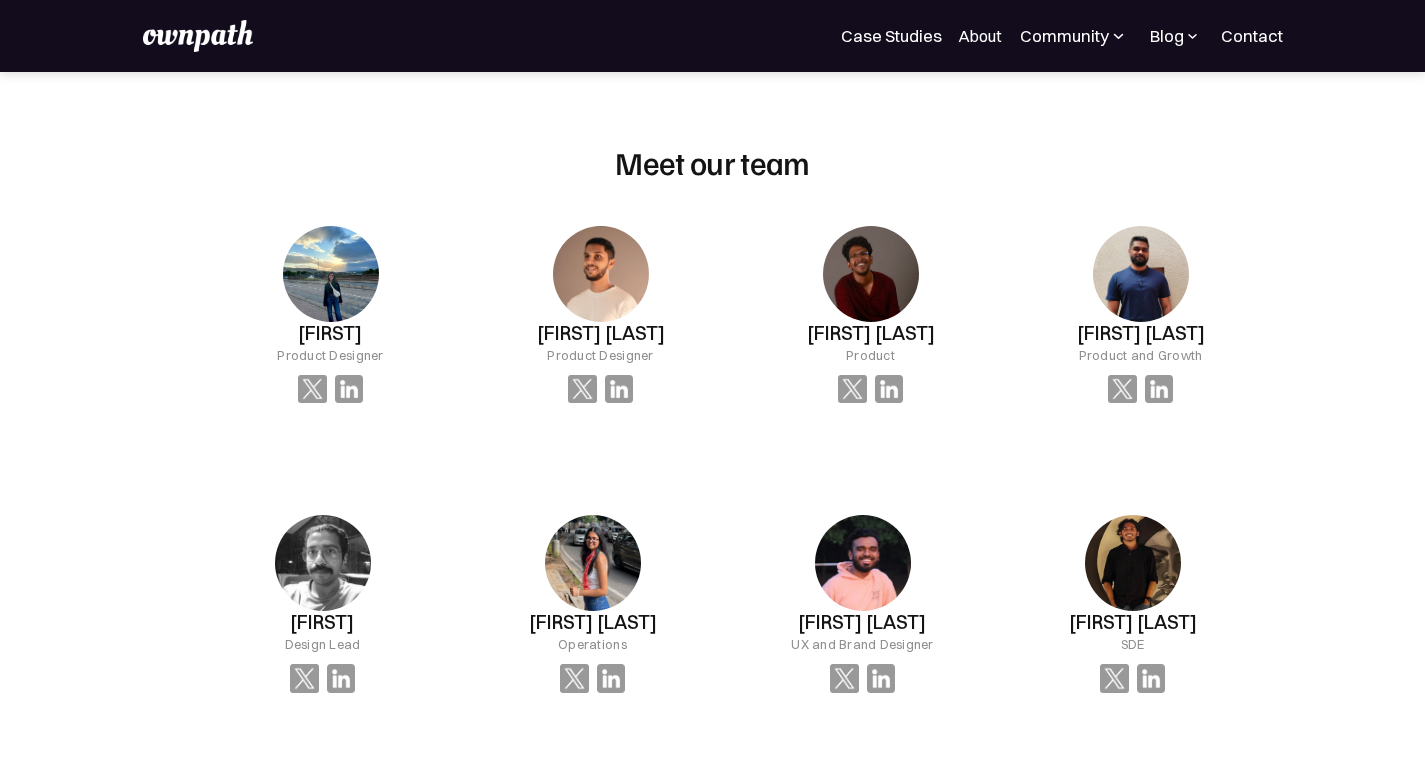 click on "OUR MISSION At ownpath, our mission is to unlock potential — in people, teams, and products. Whether through community, mentorship, or AI, we help individuals grow, teams move faster, and companies bring impactful ideas to life. AS FEATURED ON AUDIOGYAN Meet our team [FIRST] [LAST] Product Designer [FIRST] [LAST] Product Designer [FIRST] [LAST] Product [FIRST] [LAST] Product and Growth [FIRST] [LAST] Design Lead [FIRST] [LAST] Operations [FIRST] [LAST] UX and Brand Designer [FIRST] [LAST] SDE [FIRST] [LAST] Founder & CEO Our Investors [FIRST] [LAST] Lead Investor, ex-Head of Design, [COMPANY] [FIRST] [LAST] Independent Consultant, ex-[COMPANY] [FIRST] [LAST] Founder, [COMPANY] [FIRST] [LAST] Head of Design, [COMPANY] [FIRST] [LAST] Co-Founder, [COMPANY] [COMPANY] Design and Strategy Consultancy [FIRST] [LAST] UX and Brand at [COMPANY] [FIRST] [LAST] Independent Lead Designer Our Advisors We're lucky to be supported by some of the best minds in the world. [FIRST] [LAST] Projects, [COMPANY] [FIRST] [LAST] Founder, [COMPANY]" at bounding box center (712, 780) 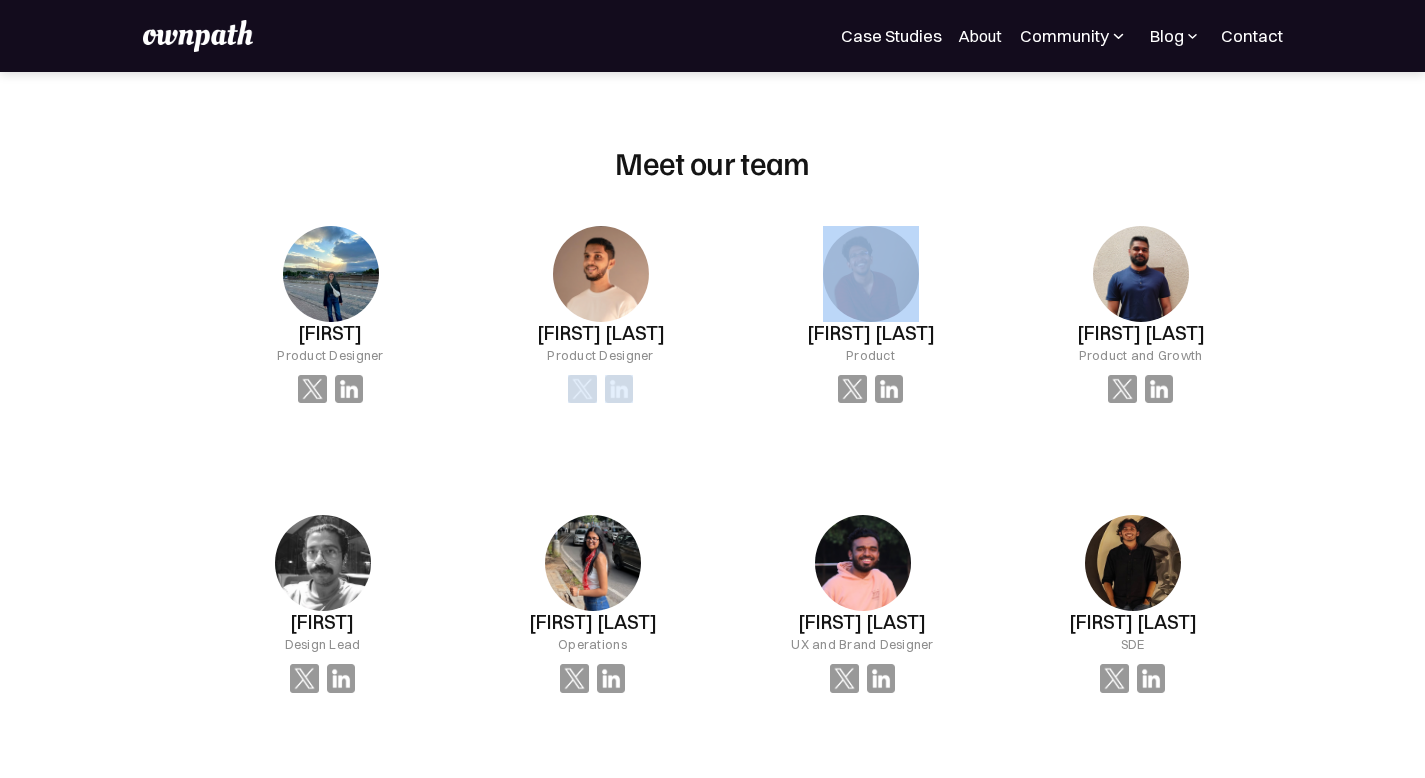 click on "[FIRST] [LAST] [ROLE]" at bounding box center [331, 315] 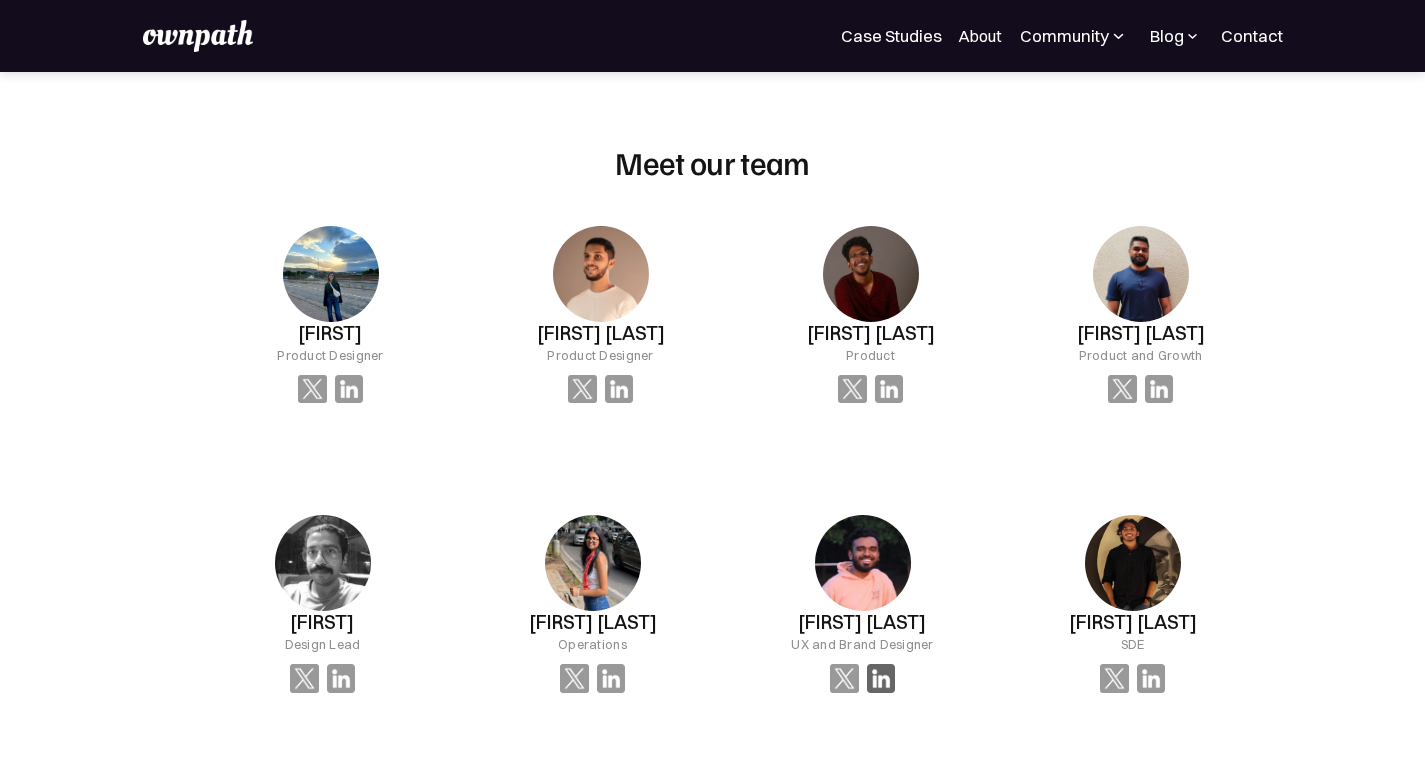 click at bounding box center [349, 389] 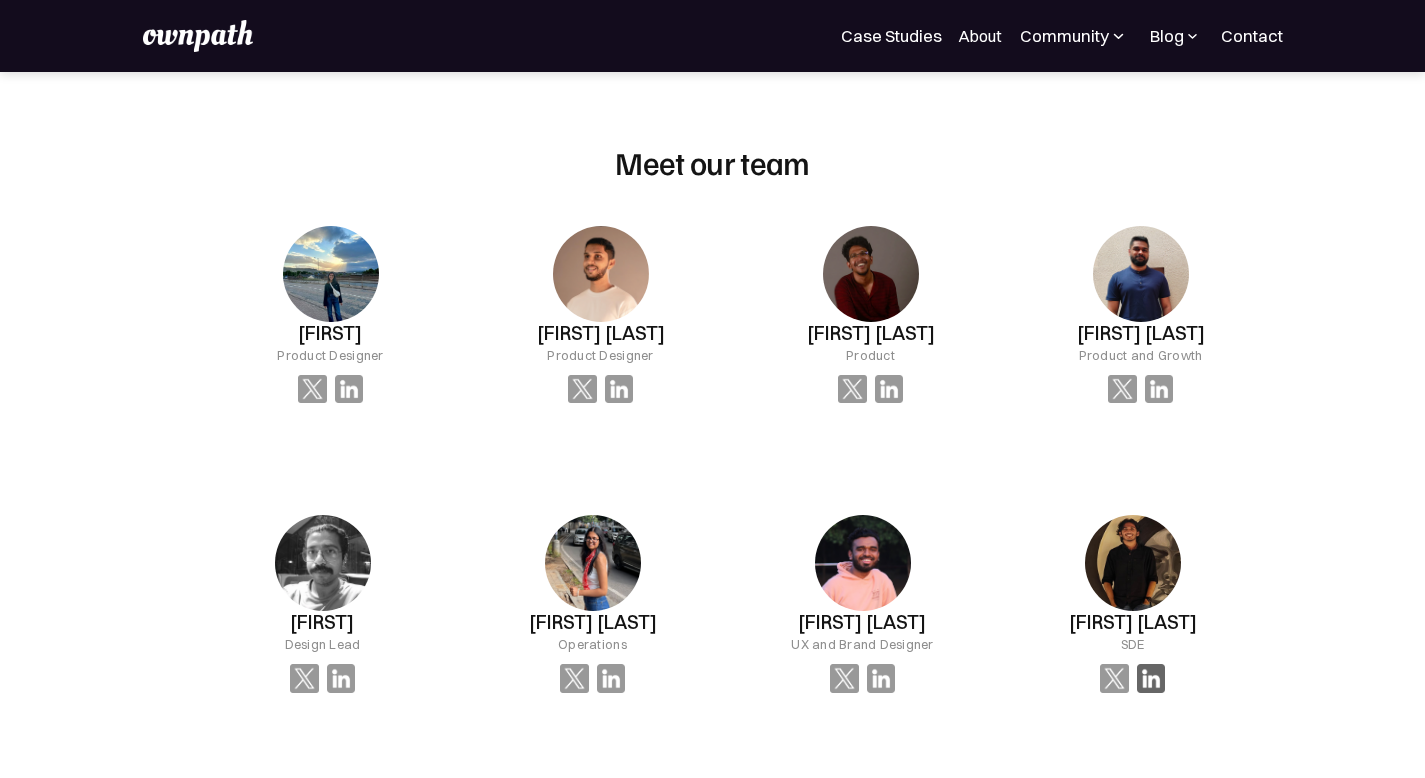 click at bounding box center (1151, 678) 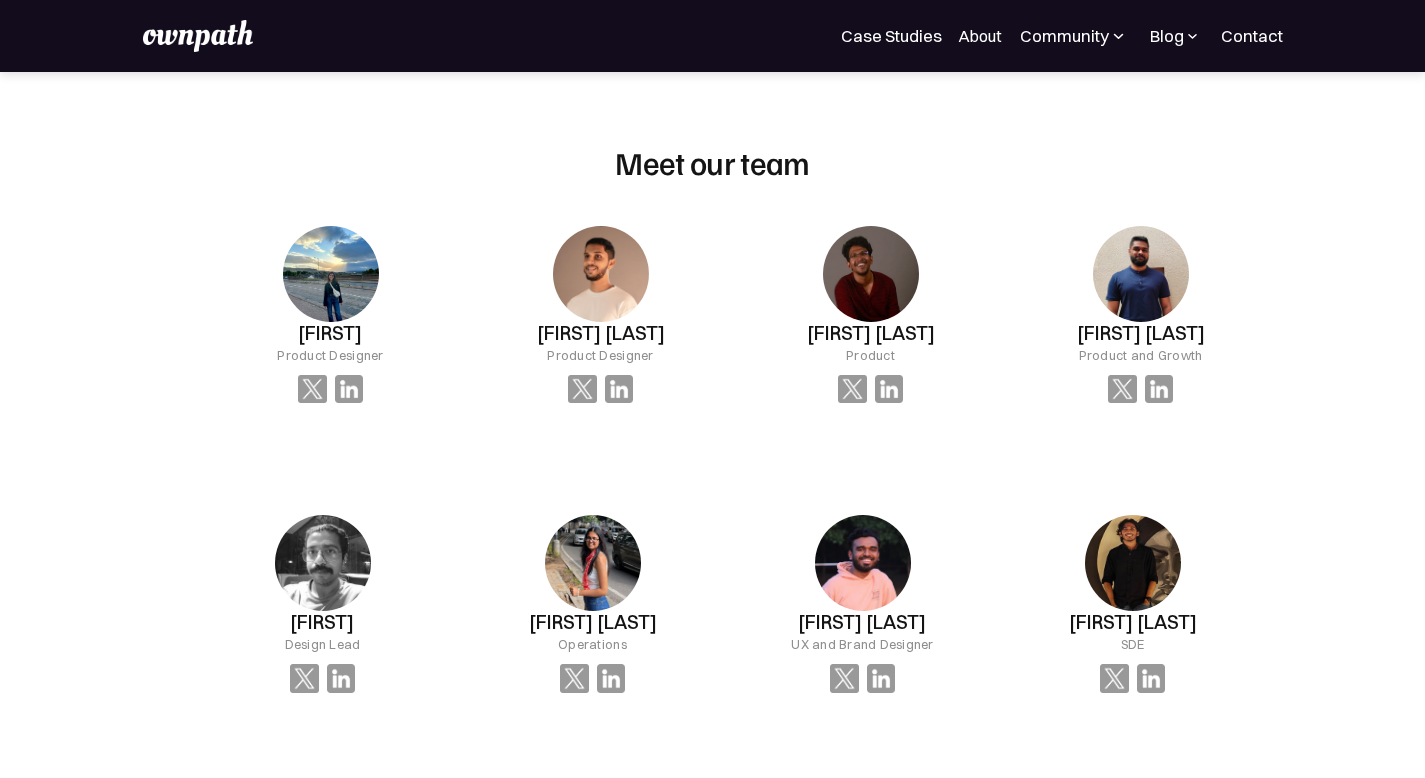 click at bounding box center [738, 968] 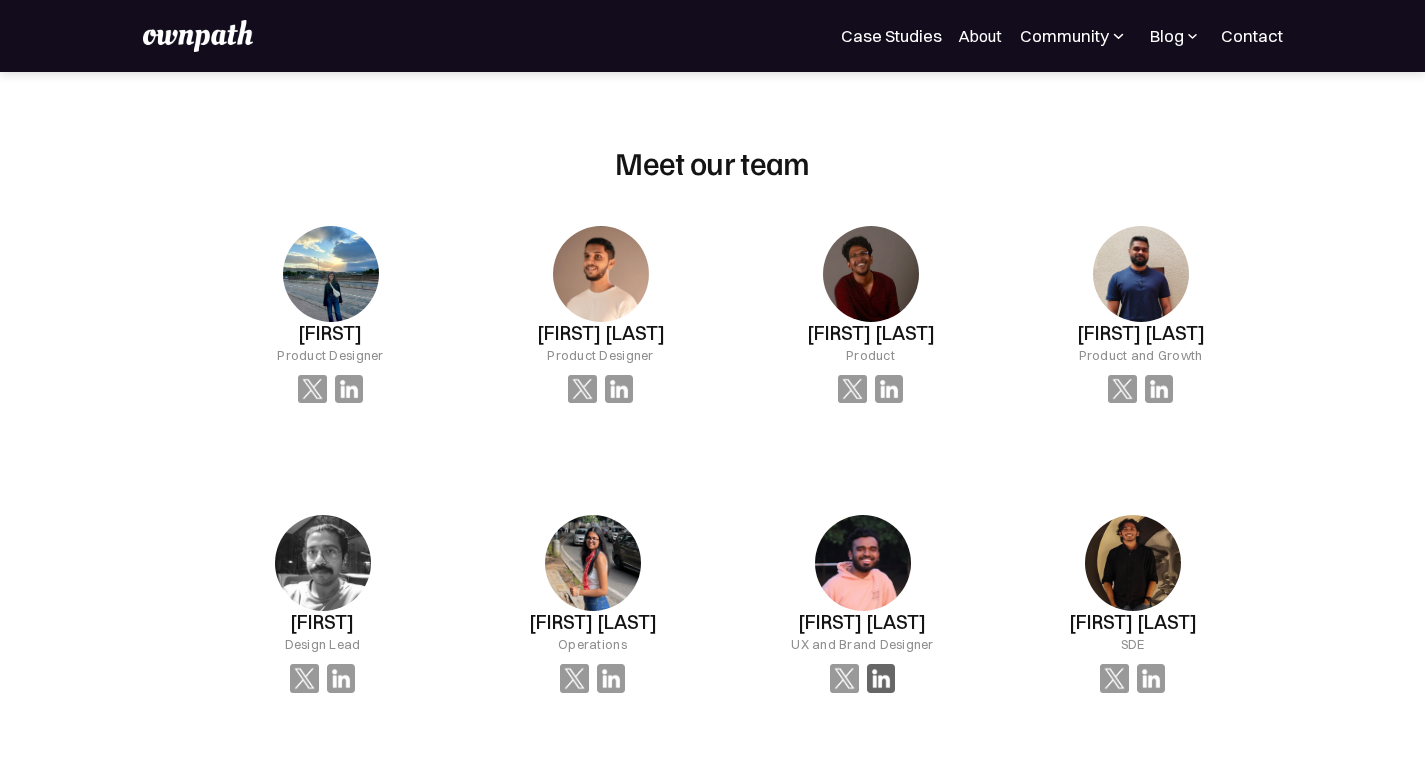click at bounding box center [349, 389] 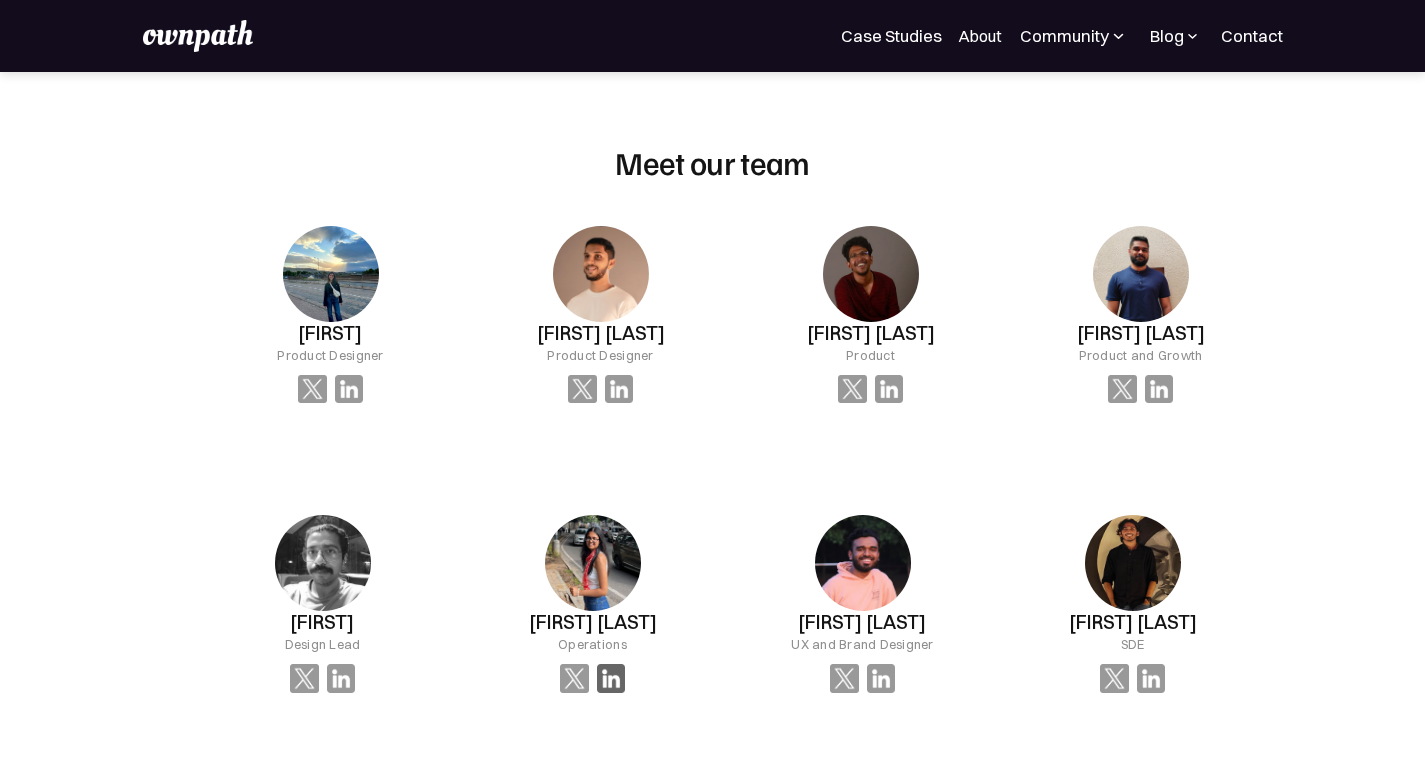 click at bounding box center (349, 389) 